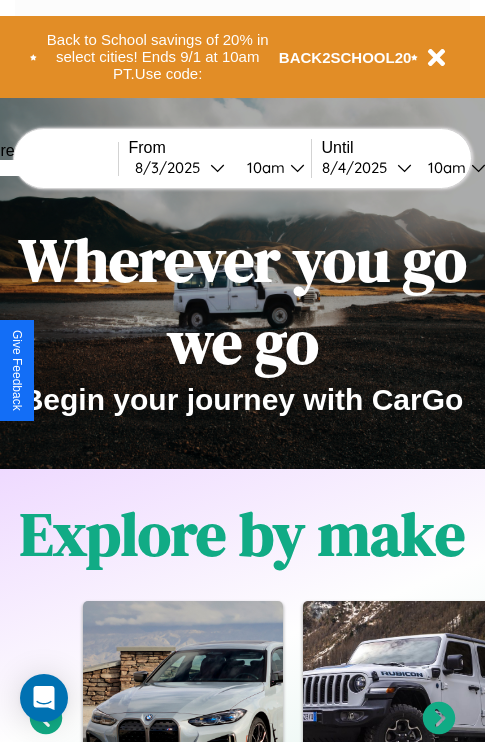 scroll, scrollTop: 0, scrollLeft: 0, axis: both 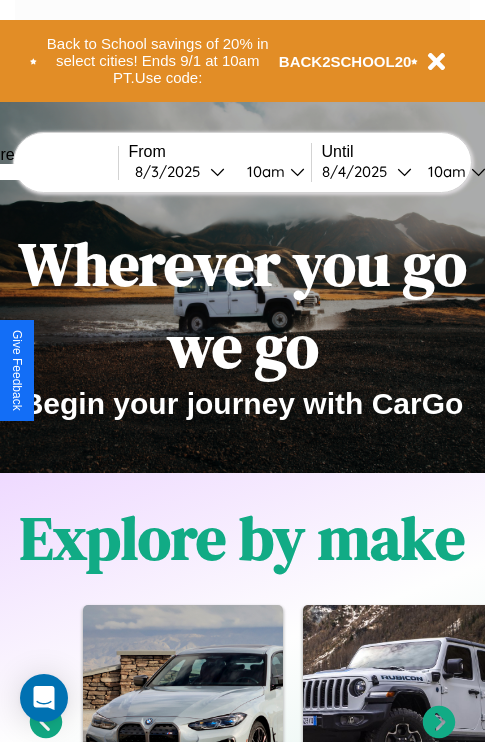 click at bounding box center (43, 172) 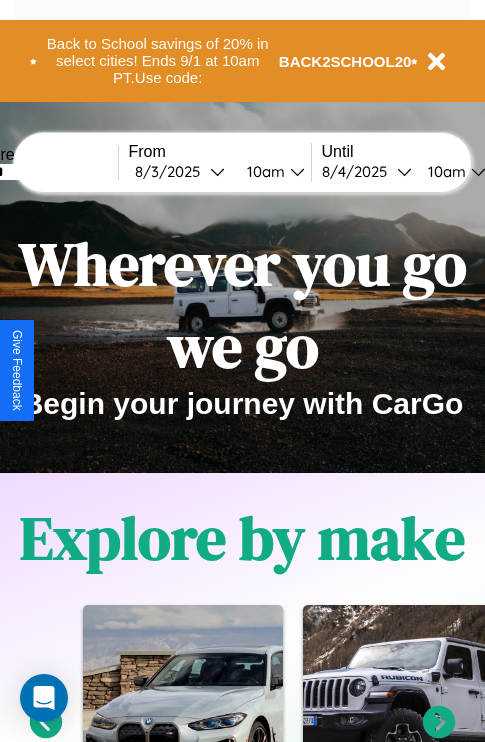 type on "******" 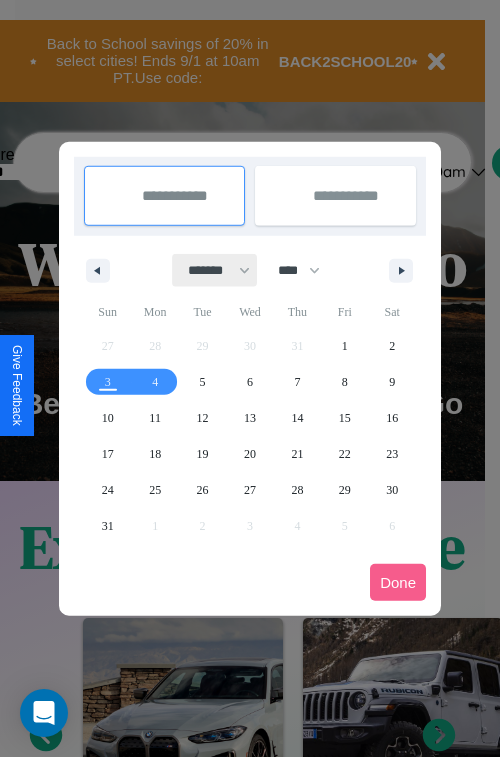 click on "******* ******** ***** ***** *** **** **** ****** ********* ******* ******** ********" at bounding box center [215, 270] 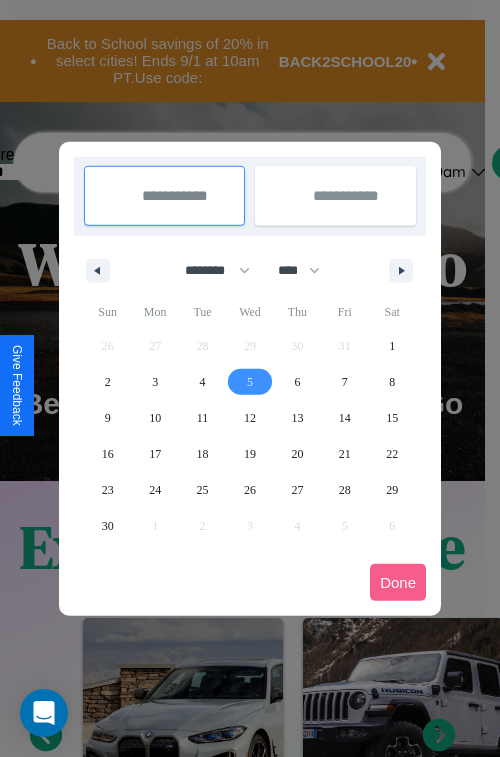 click on "5" at bounding box center [250, 382] 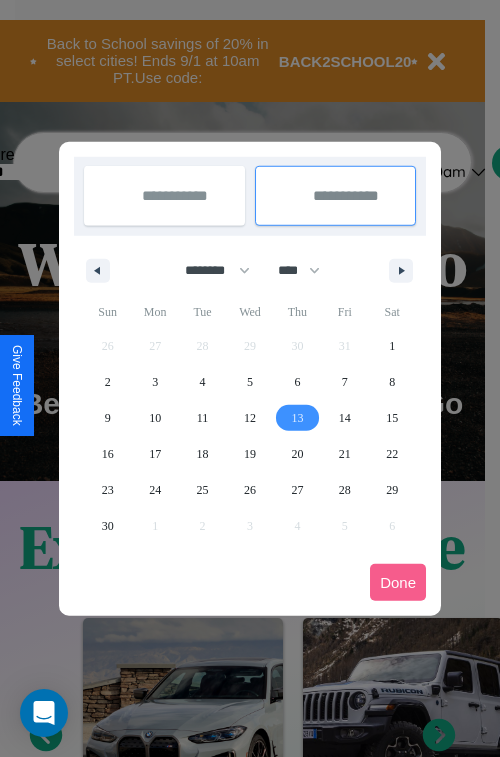 click on "13" at bounding box center [297, 418] 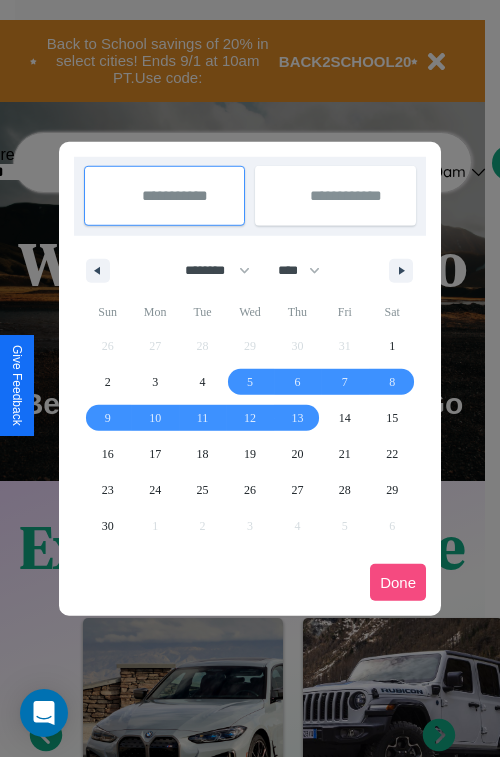click on "Done" at bounding box center [398, 582] 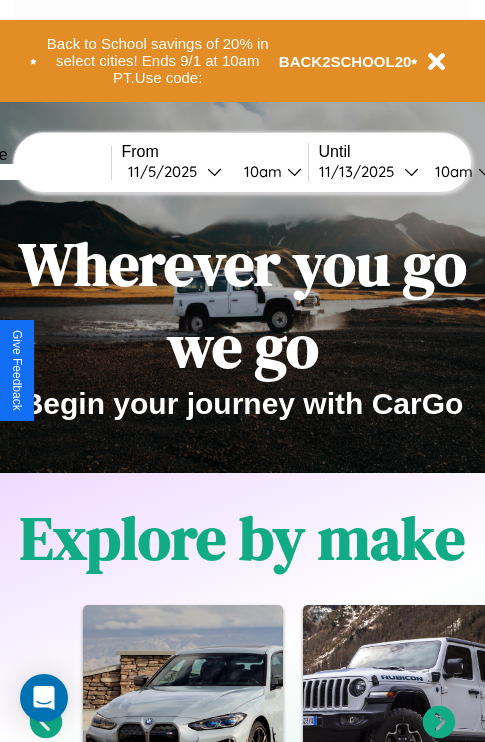 click on "10am" at bounding box center [260, 171] 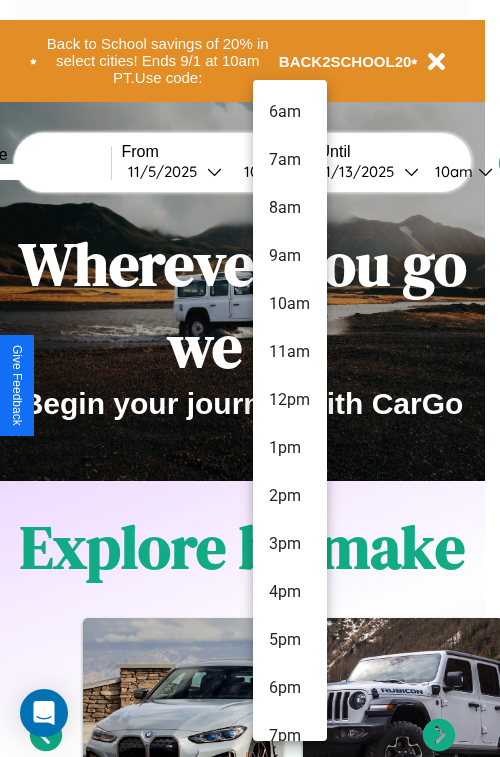 click on "8am" at bounding box center (290, 208) 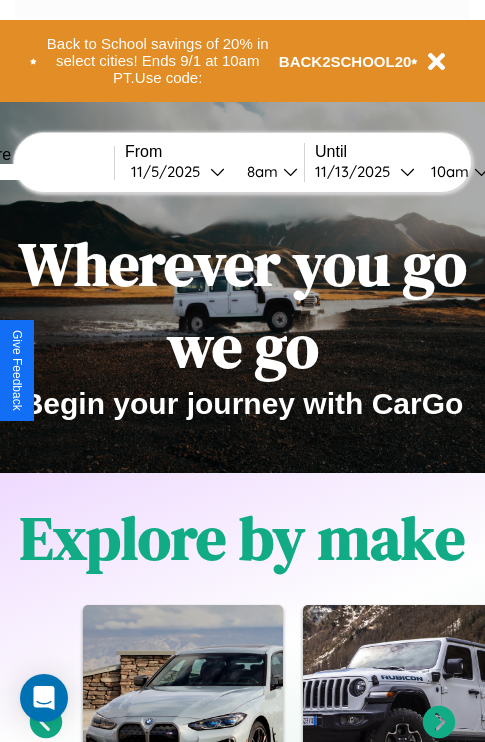 scroll, scrollTop: 0, scrollLeft: 71, axis: horizontal 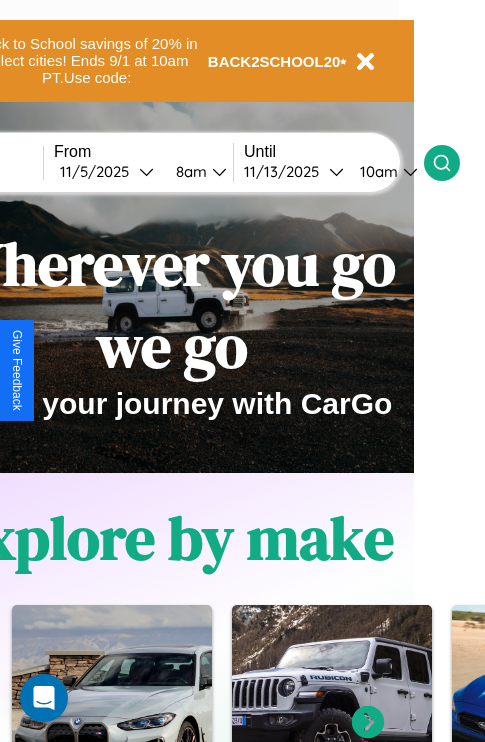 click 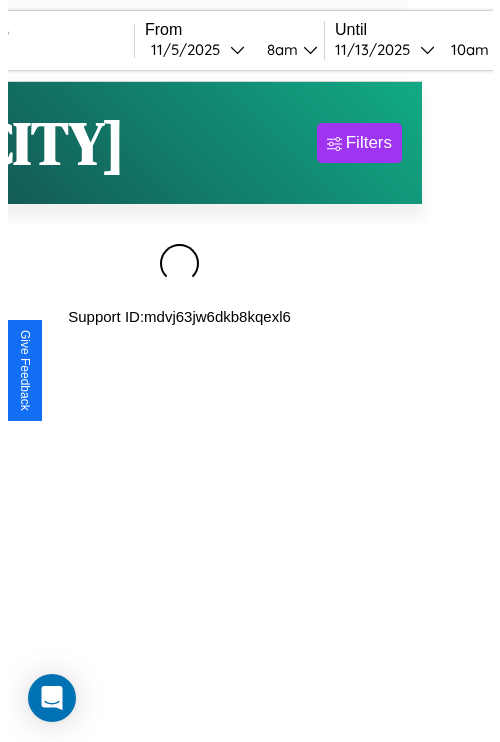 scroll, scrollTop: 0, scrollLeft: 0, axis: both 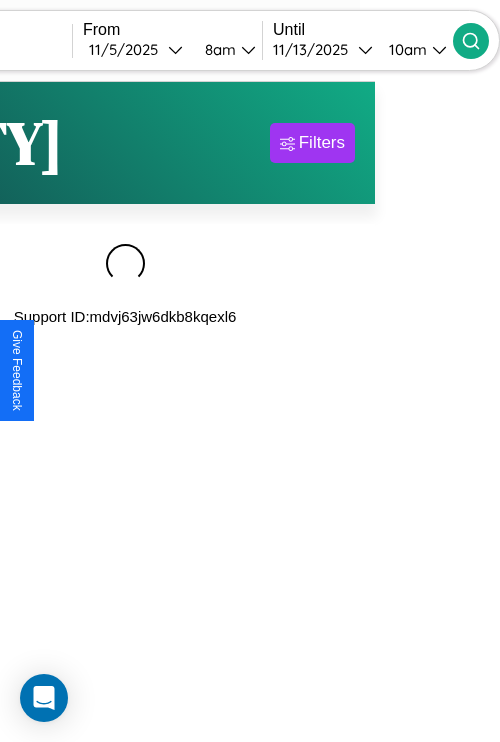 type on "******" 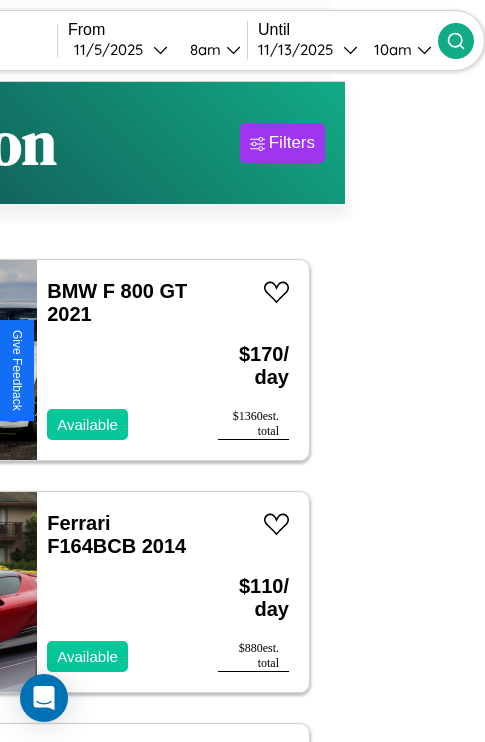 scroll, scrollTop: 92, scrollLeft: 39, axis: both 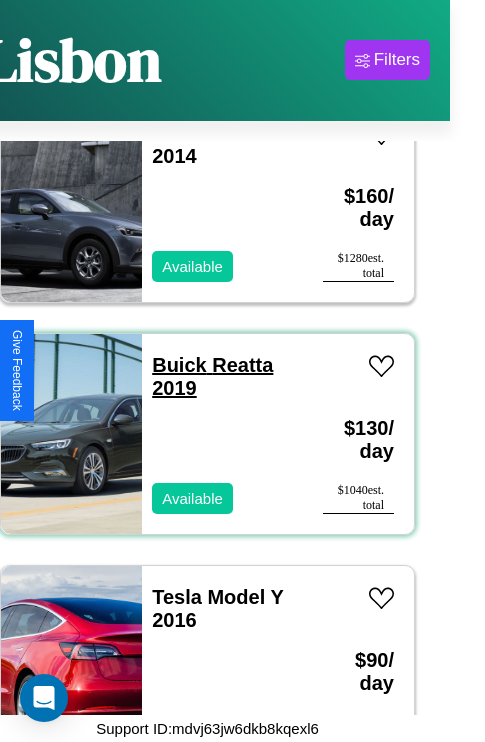 click on "Buick   Reatta   2019" at bounding box center (212, 376) 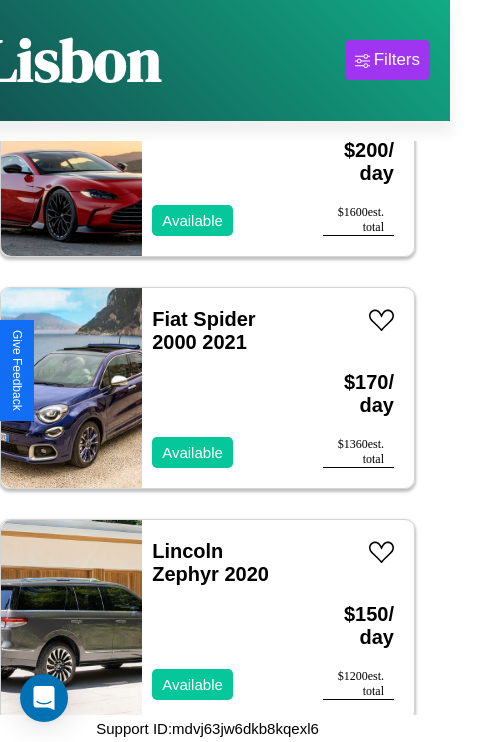 scroll, scrollTop: 6571, scrollLeft: 0, axis: vertical 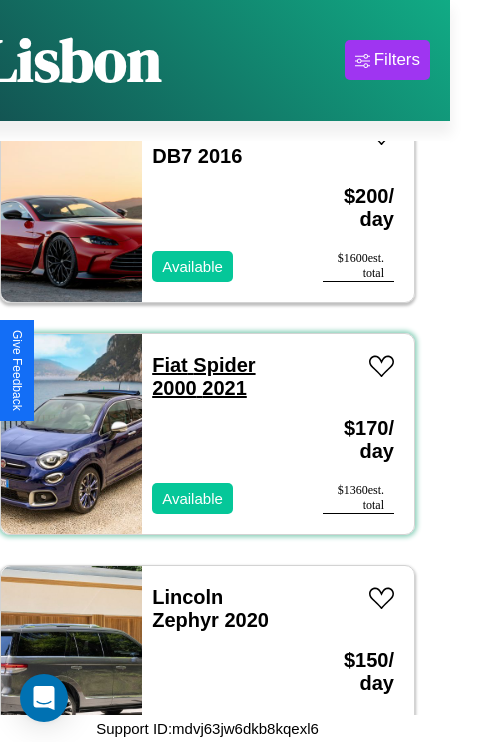 click on "Fiat   Spider 2000   2021" at bounding box center [203, 376] 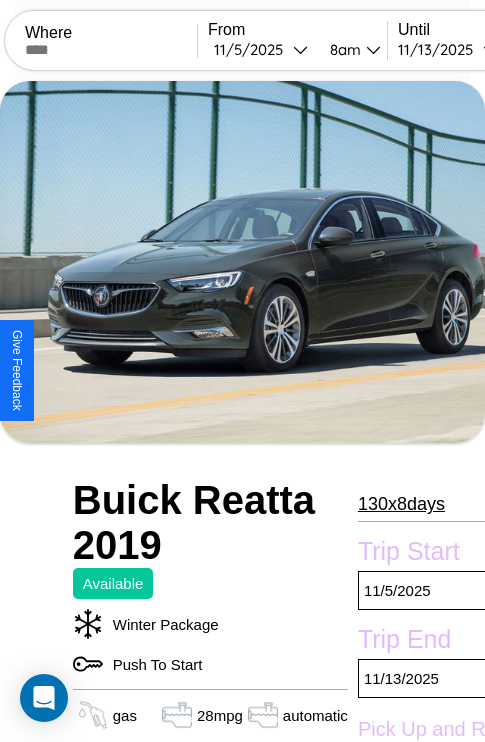 scroll, scrollTop: 934, scrollLeft: 0, axis: vertical 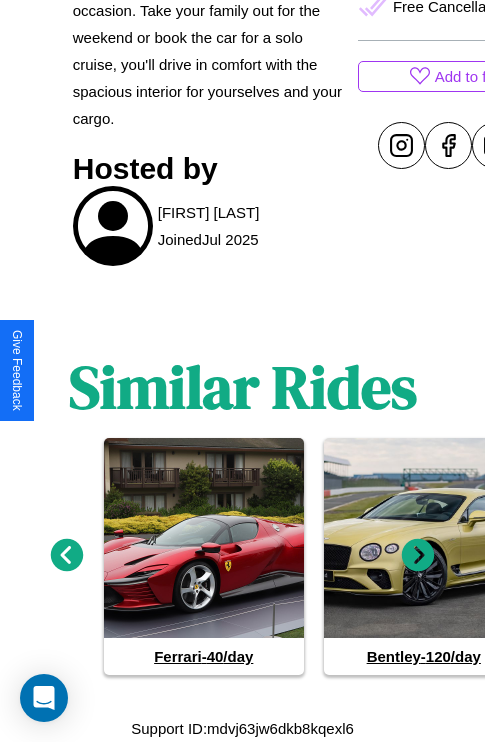 click 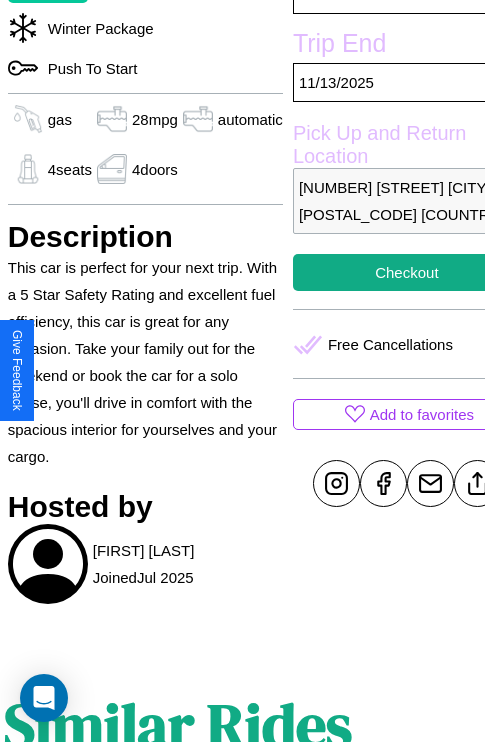 scroll, scrollTop: 497, scrollLeft: 84, axis: both 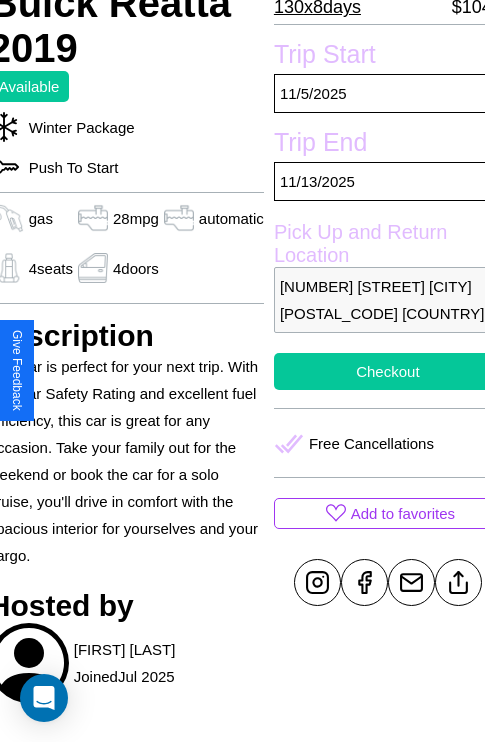 click on "Checkout" at bounding box center (388, 371) 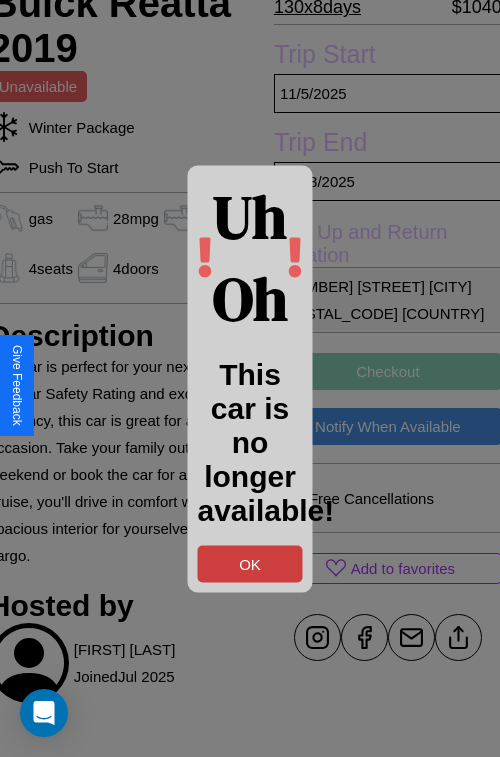 click on "OK" at bounding box center [250, 563] 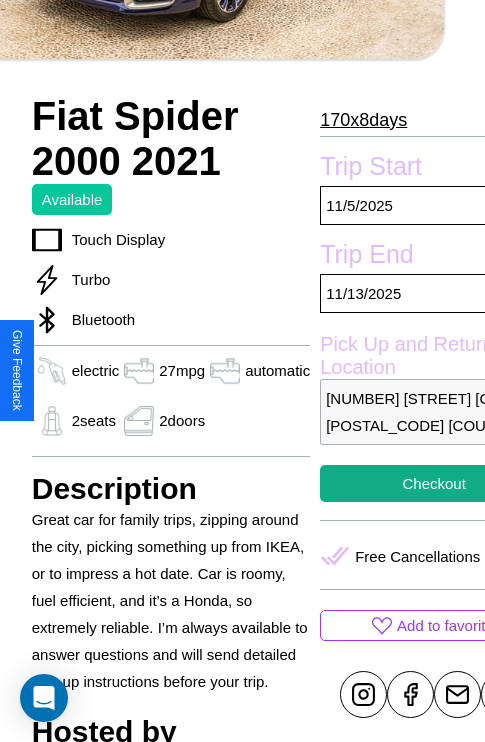 scroll, scrollTop: 710, scrollLeft: 76, axis: both 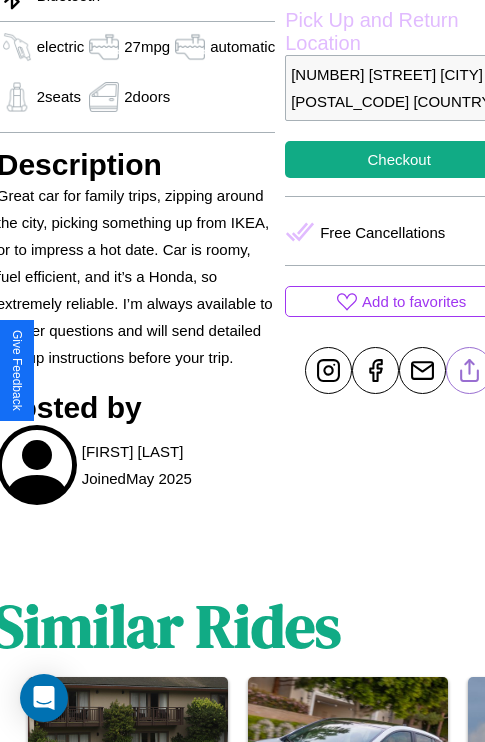 click 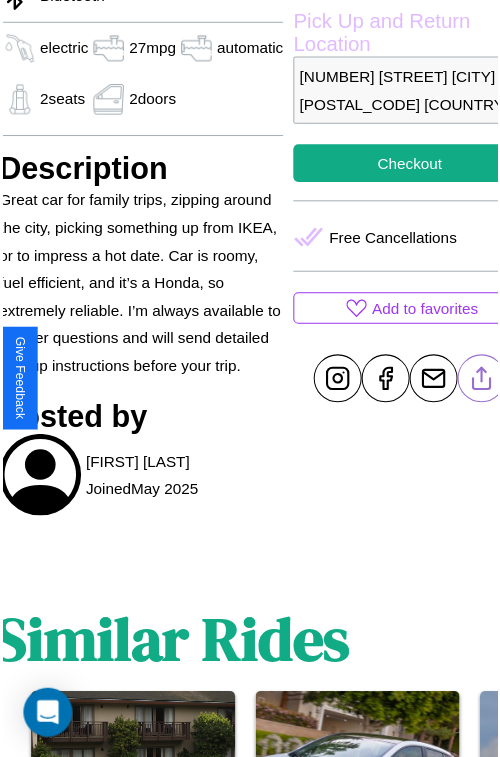 scroll, scrollTop: 641, scrollLeft: 96, axis: both 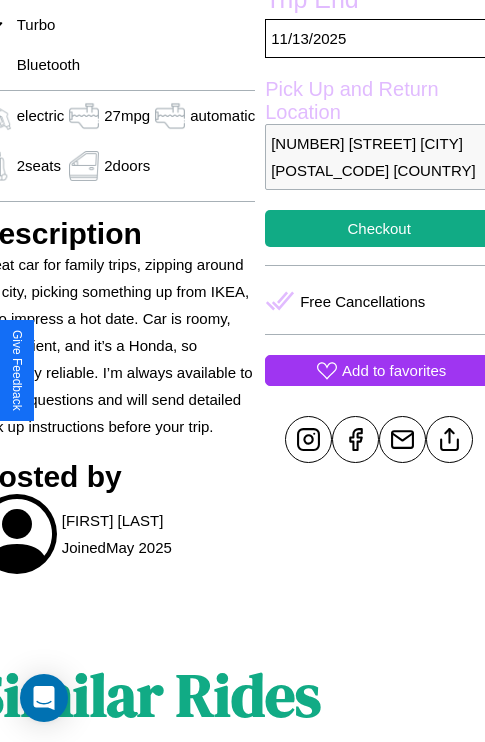 click on "Add to favorites" at bounding box center (394, 370) 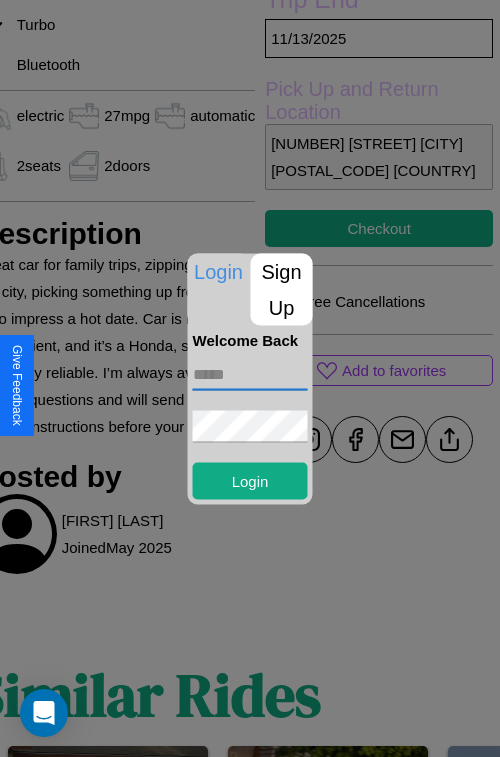 click at bounding box center (250, 374) 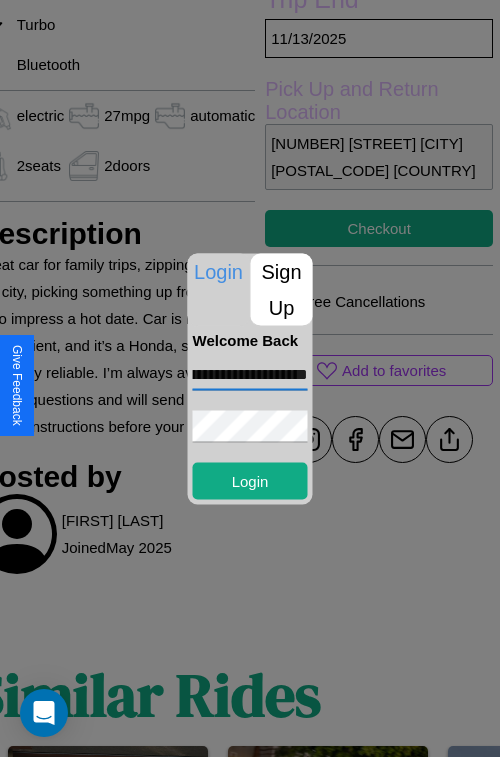 scroll, scrollTop: 0, scrollLeft: 79, axis: horizontal 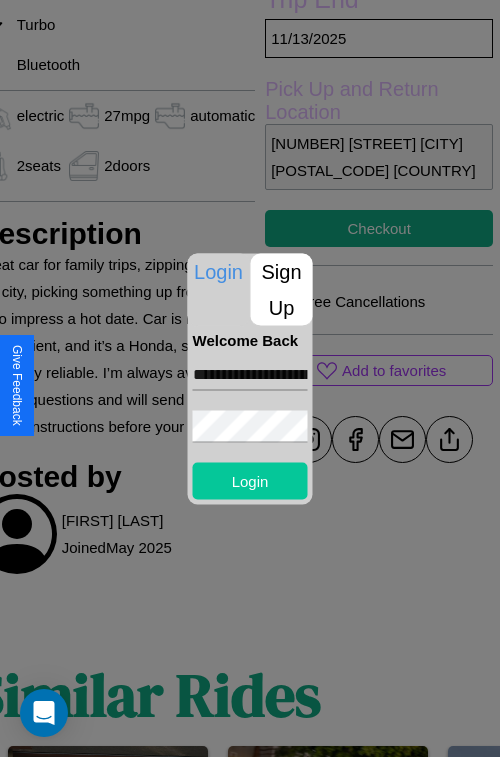 click on "Login" at bounding box center [250, 480] 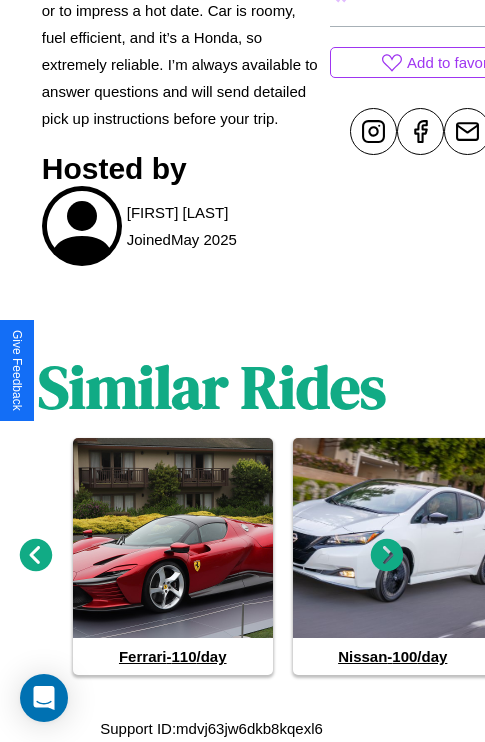 scroll, scrollTop: 976, scrollLeft: 30, axis: both 